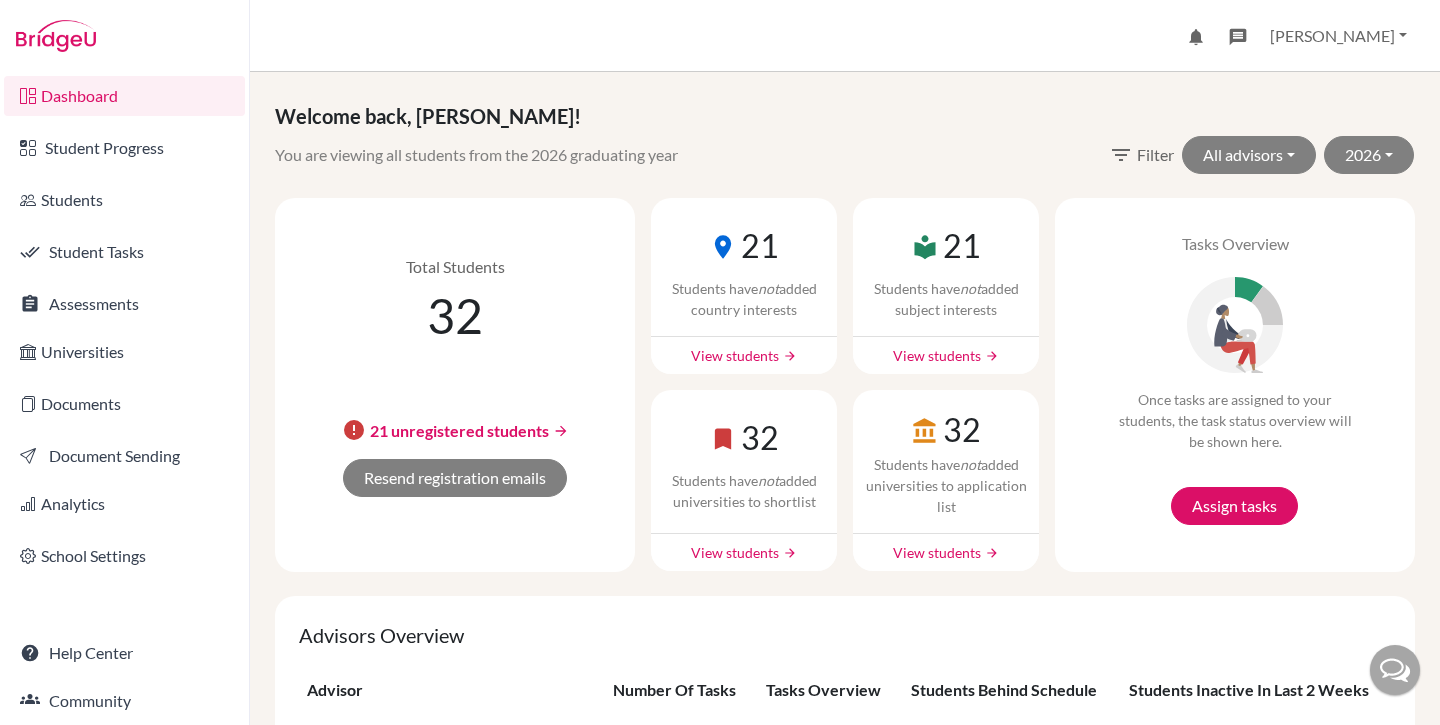 scroll, scrollTop: 0, scrollLeft: 0, axis: both 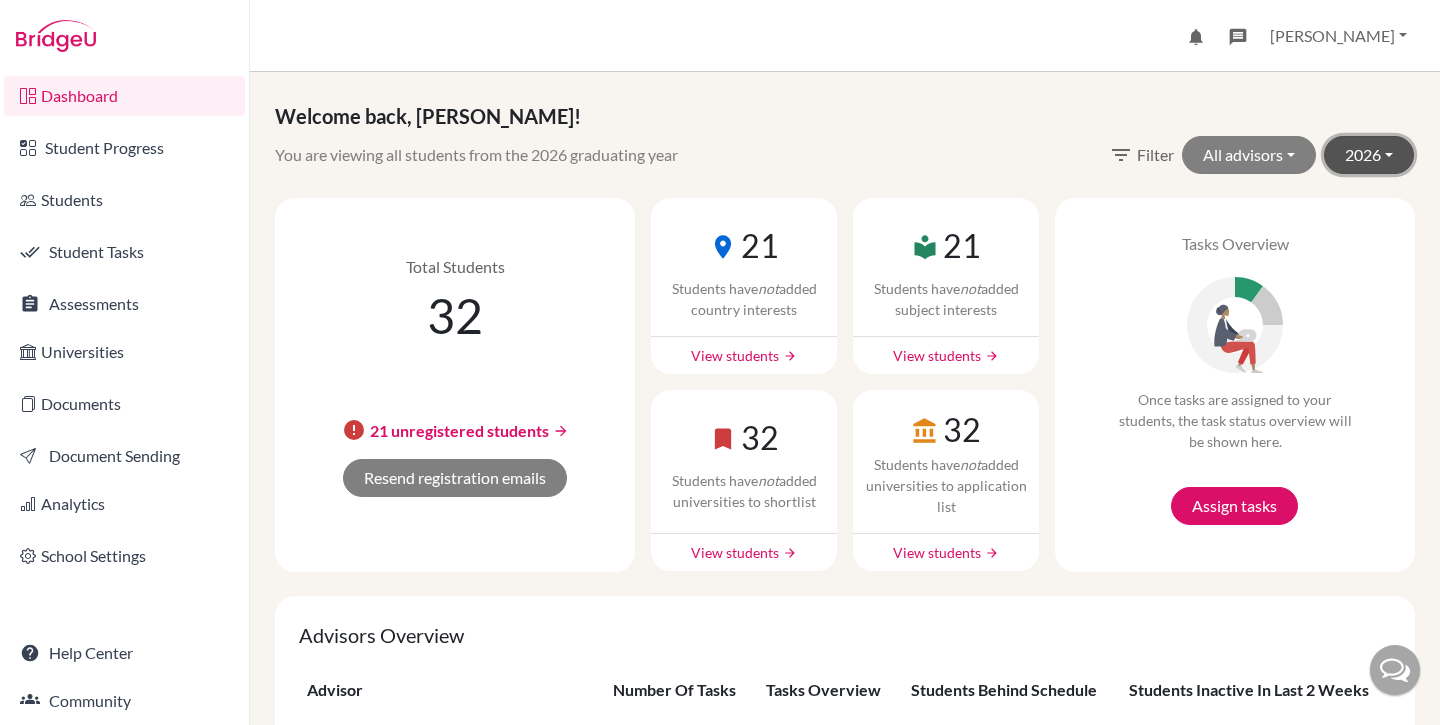 click on "2026" at bounding box center [1369, 155] 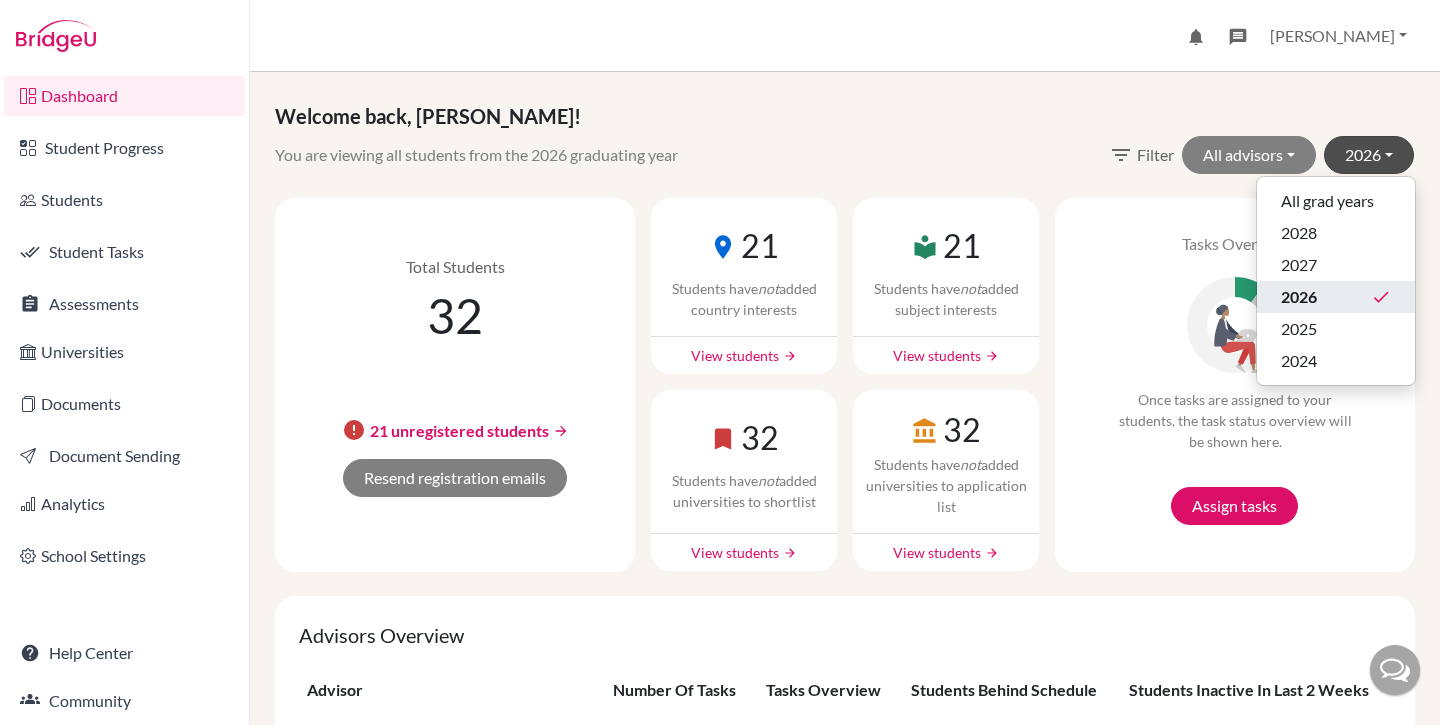 click on "2026 done" at bounding box center [1336, 297] 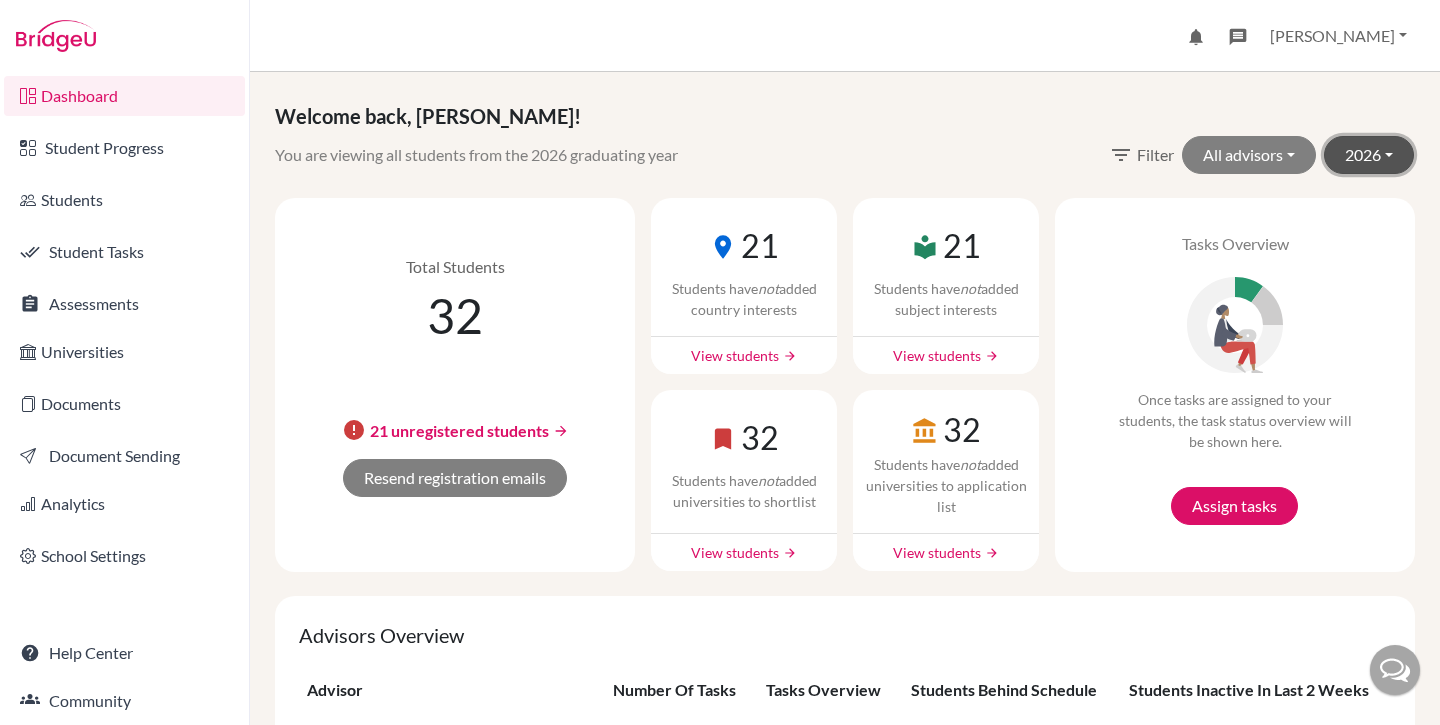 click on "2026" at bounding box center (1369, 155) 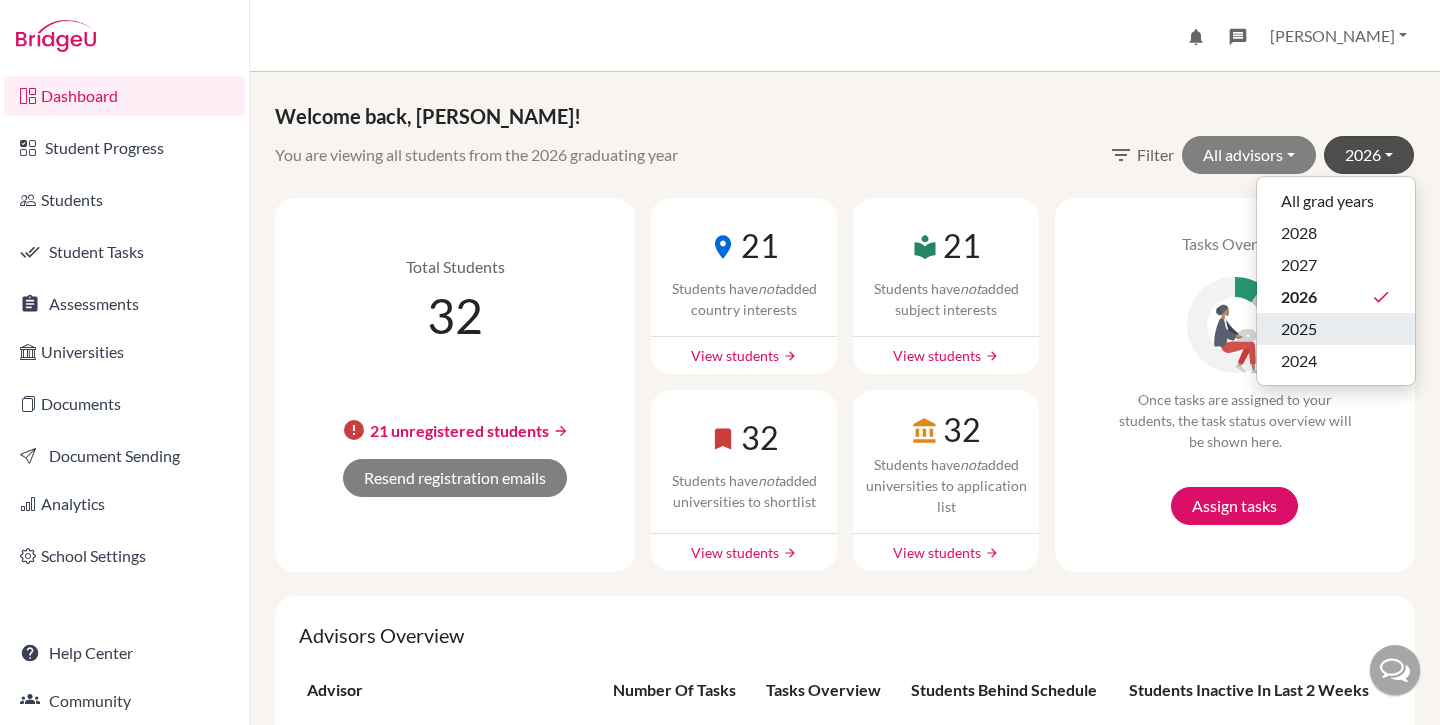 click on "2025" at bounding box center [1336, 329] 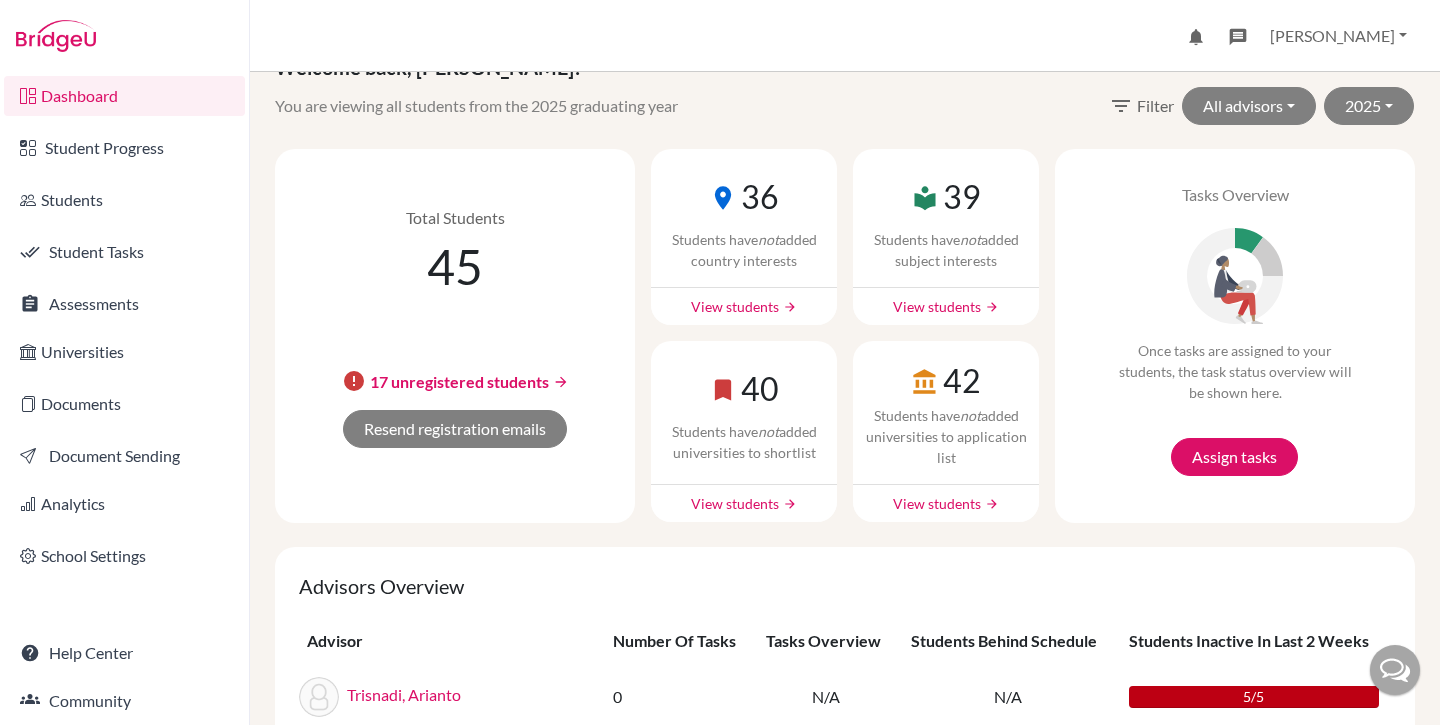 scroll, scrollTop: 0, scrollLeft: 0, axis: both 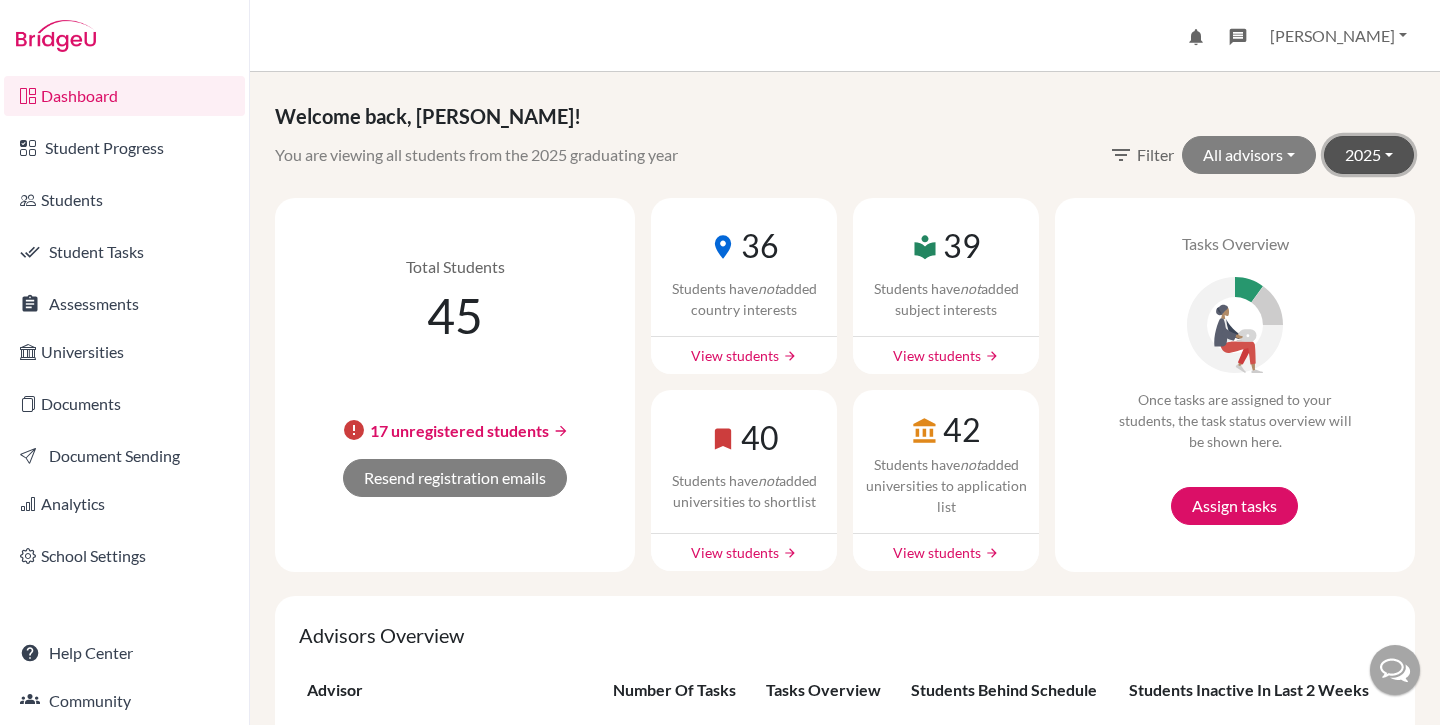 click on "2025" at bounding box center [1369, 155] 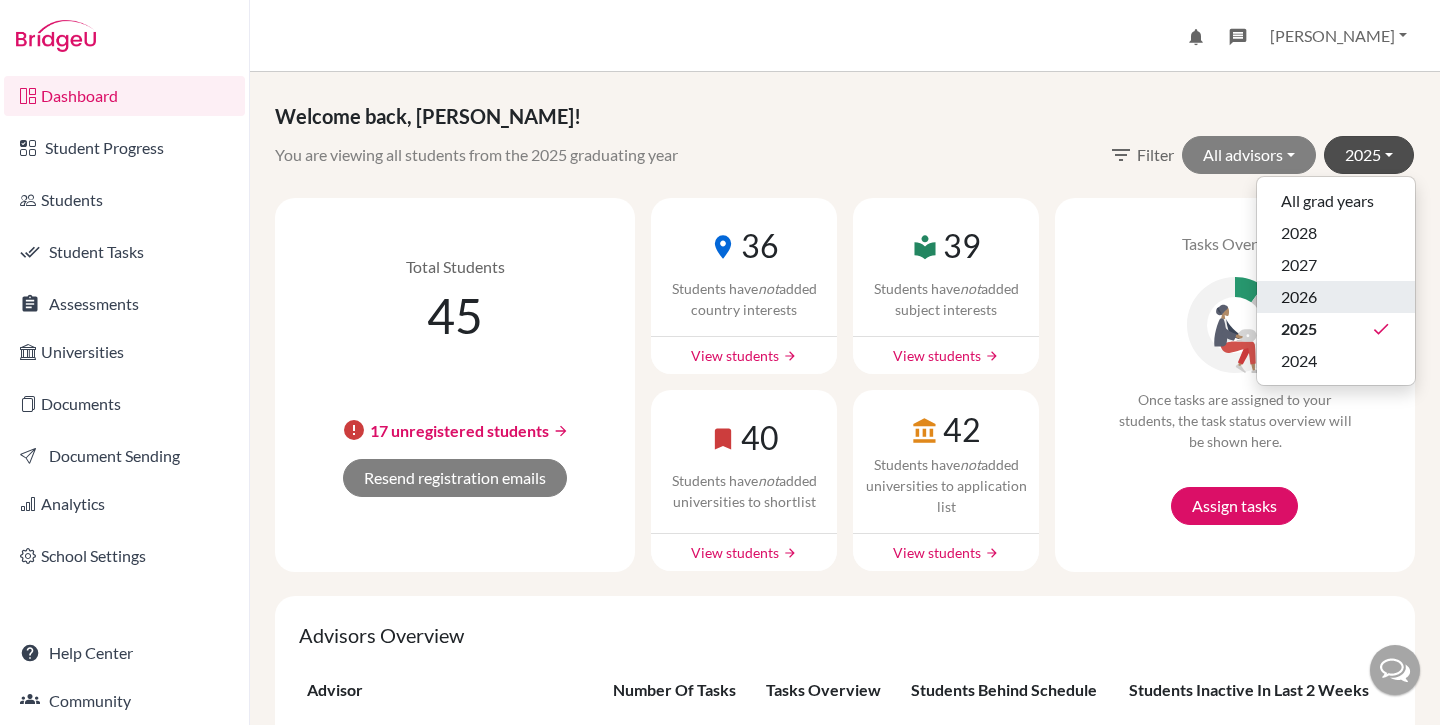 click on "2026" at bounding box center [1336, 297] 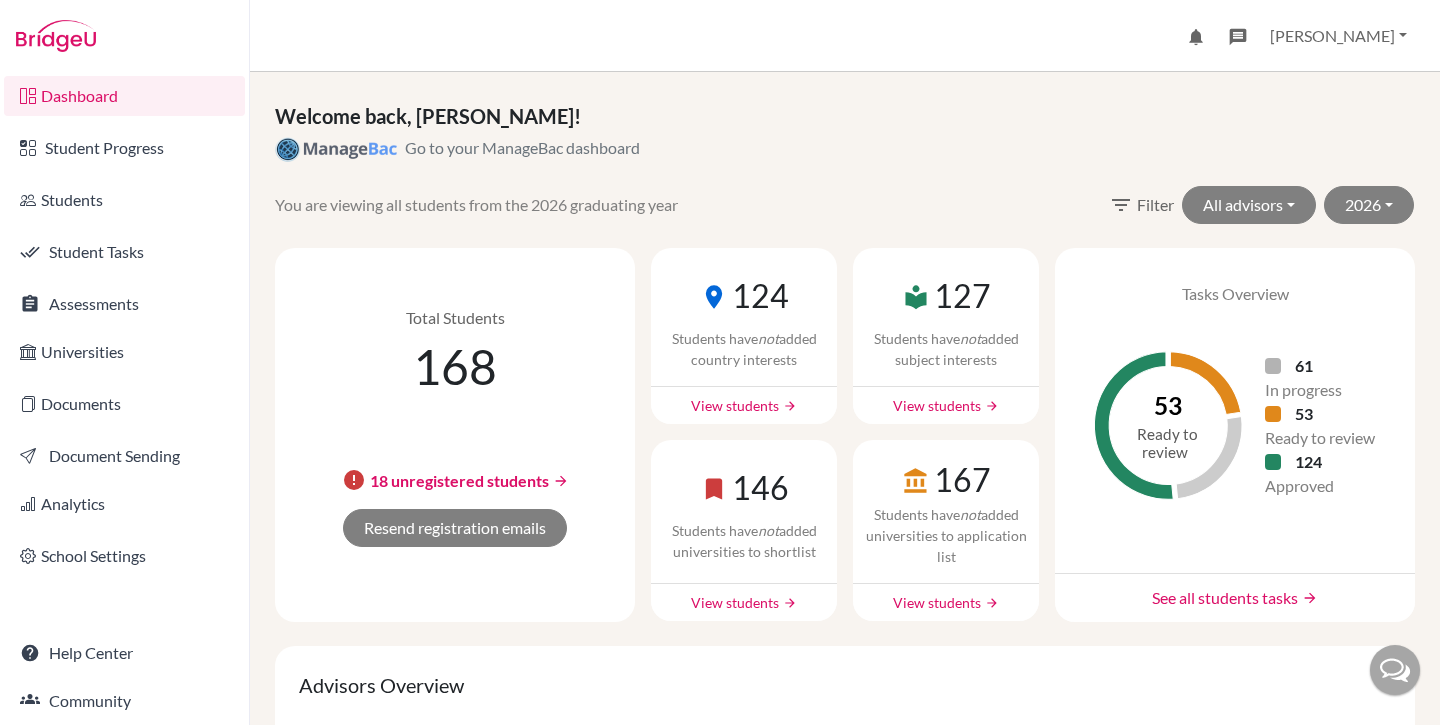 scroll, scrollTop: 0, scrollLeft: 0, axis: both 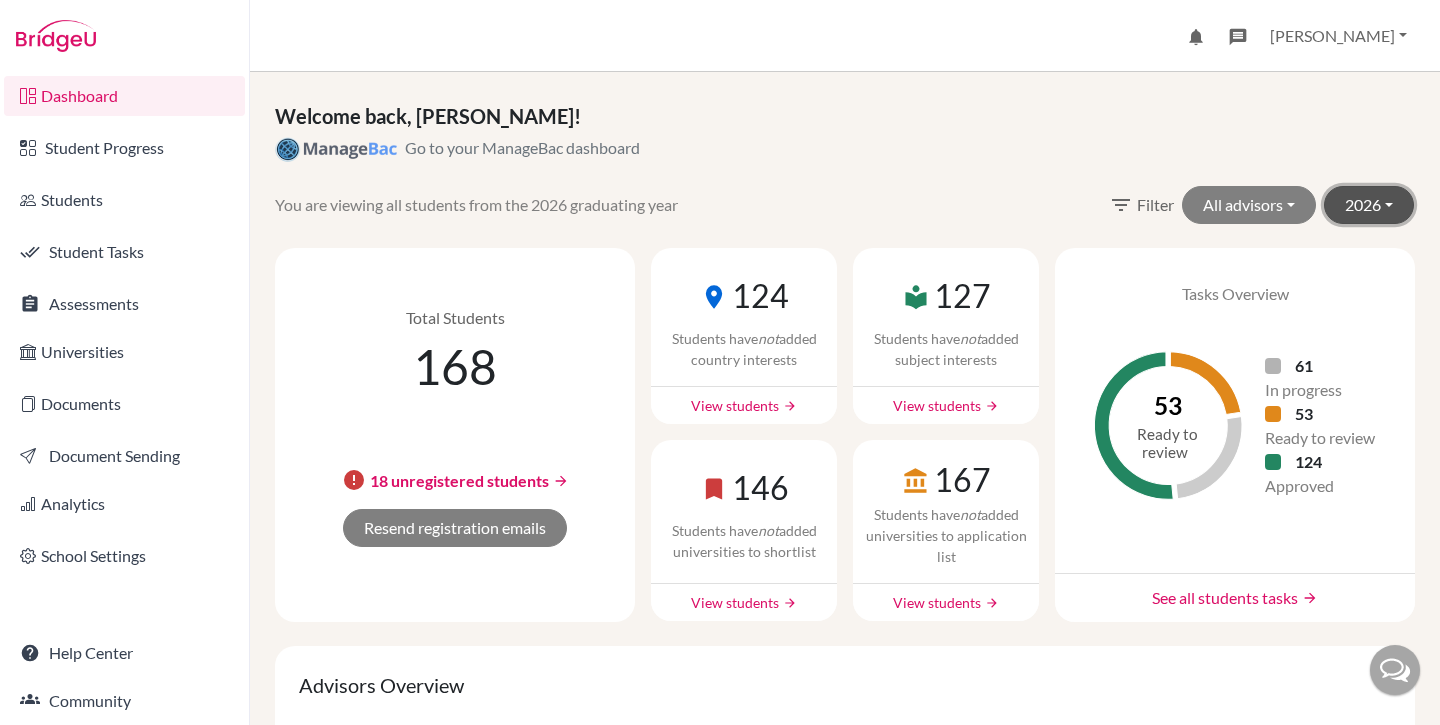 click on "2026" at bounding box center [1369, 205] 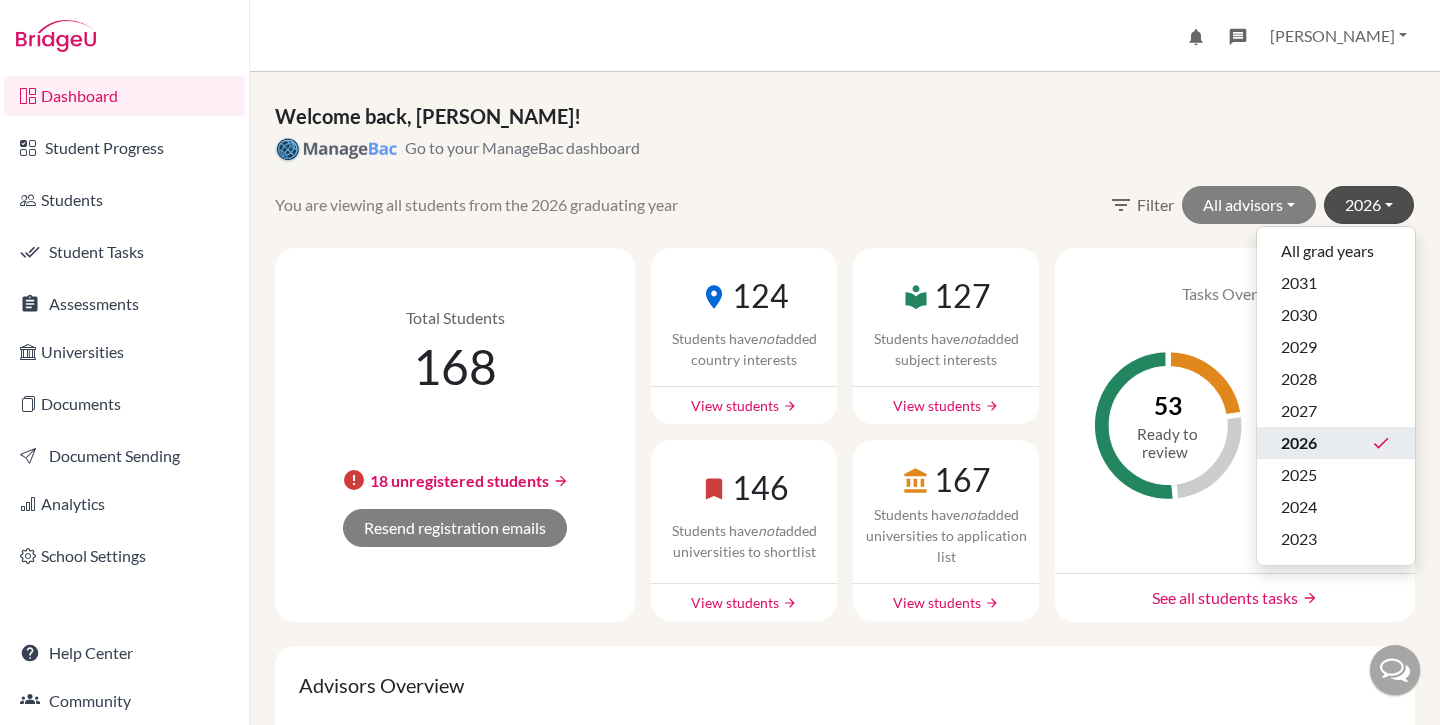 click on "2026 done" at bounding box center [1336, 443] 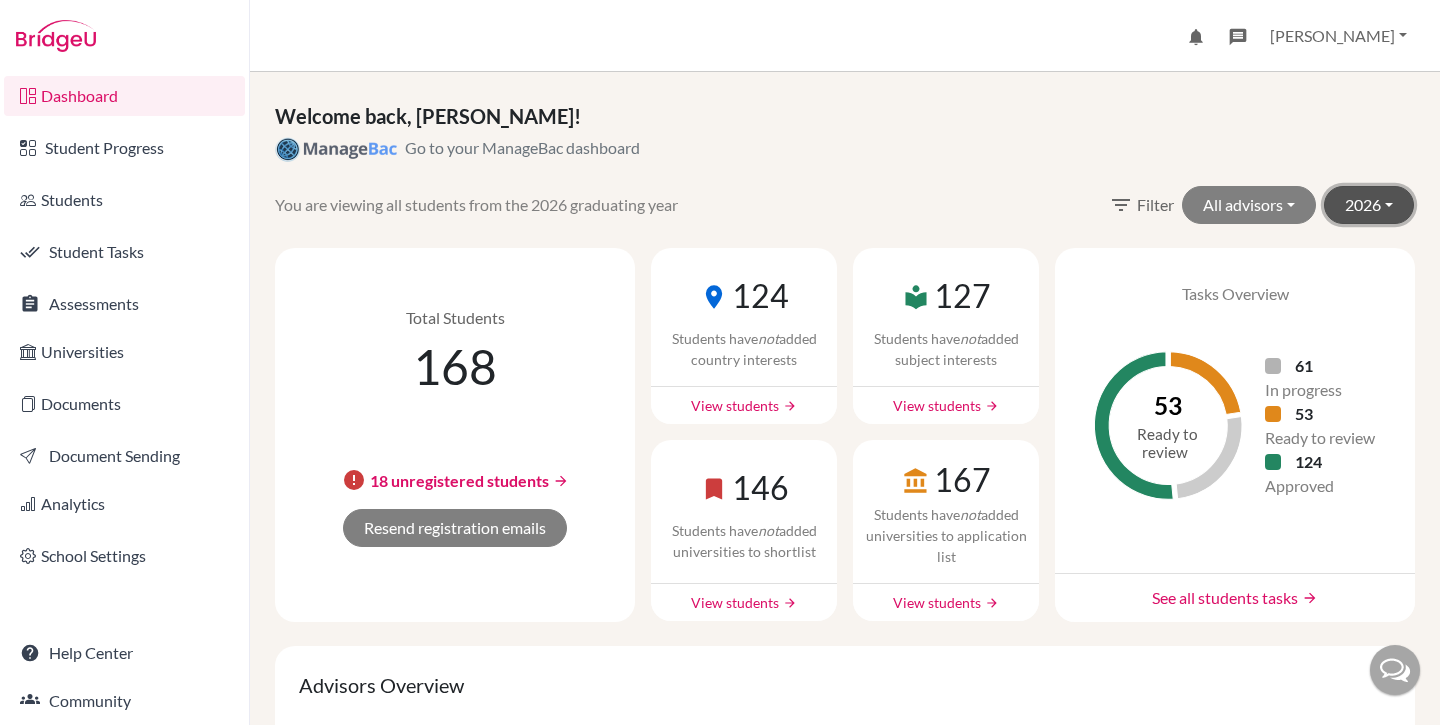 click on "2026" at bounding box center (1369, 205) 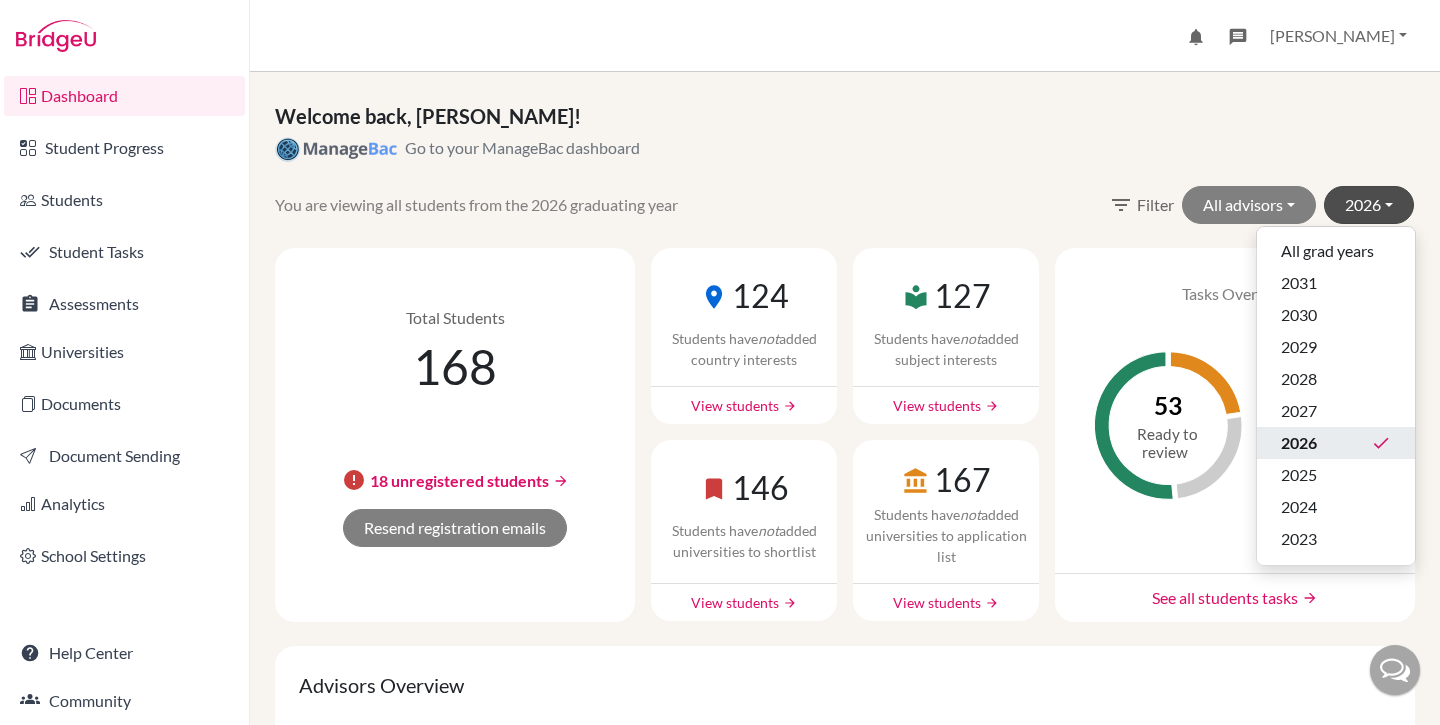 click on "2026" at bounding box center [1299, 443] 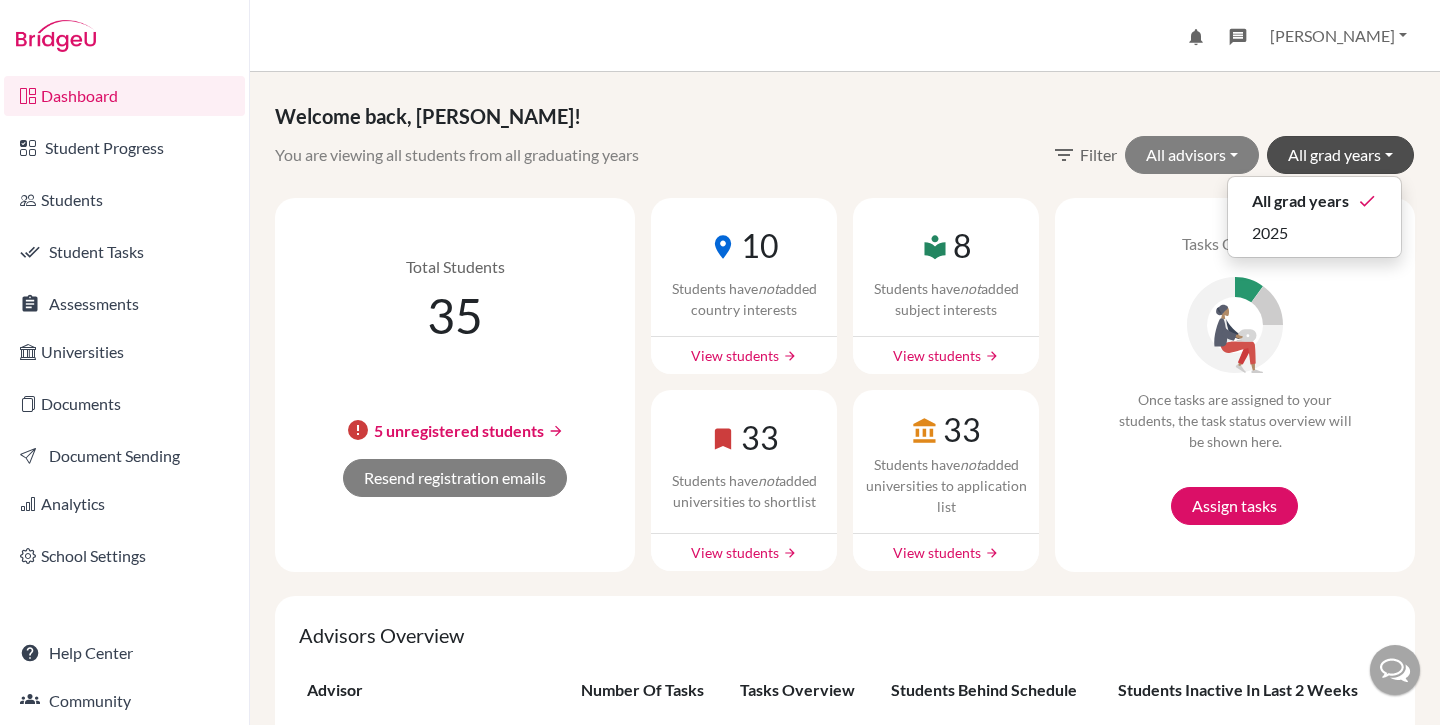 scroll, scrollTop: 0, scrollLeft: 0, axis: both 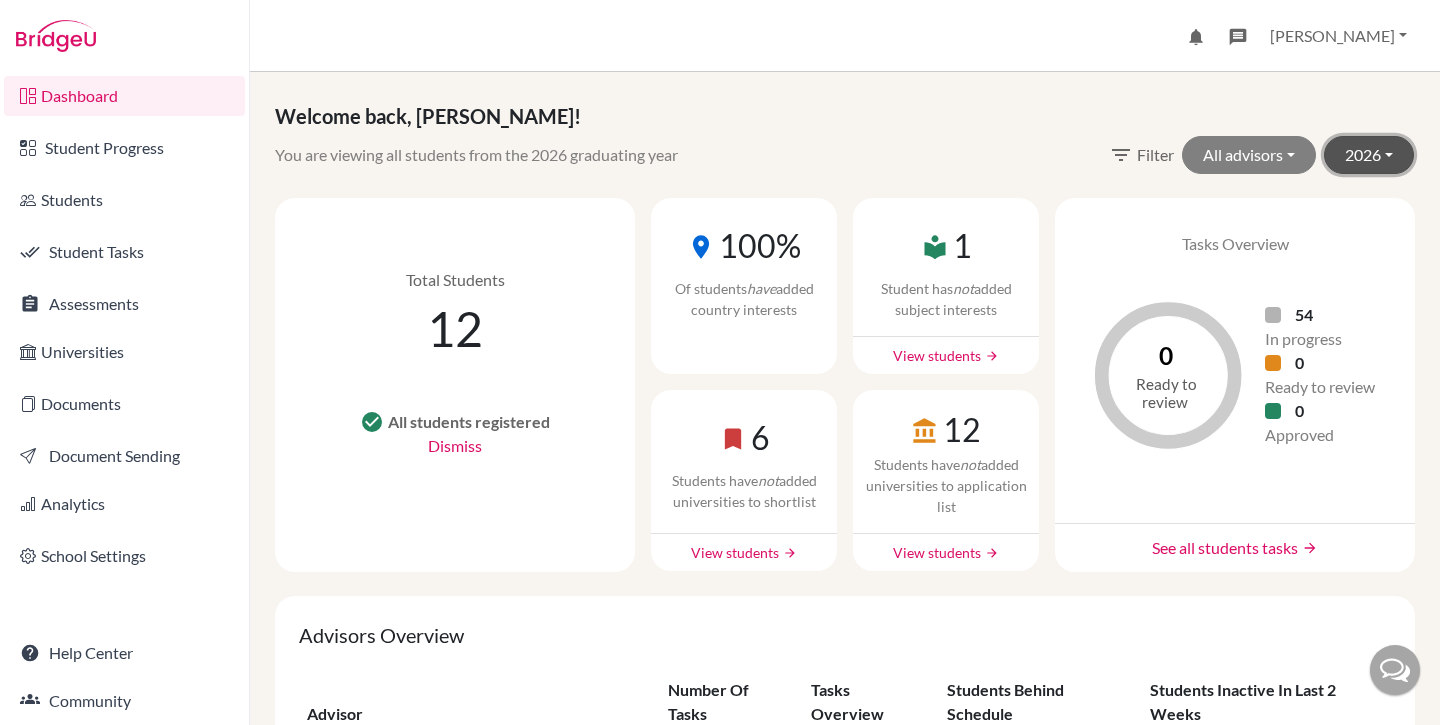 click on "2026" at bounding box center (1369, 155) 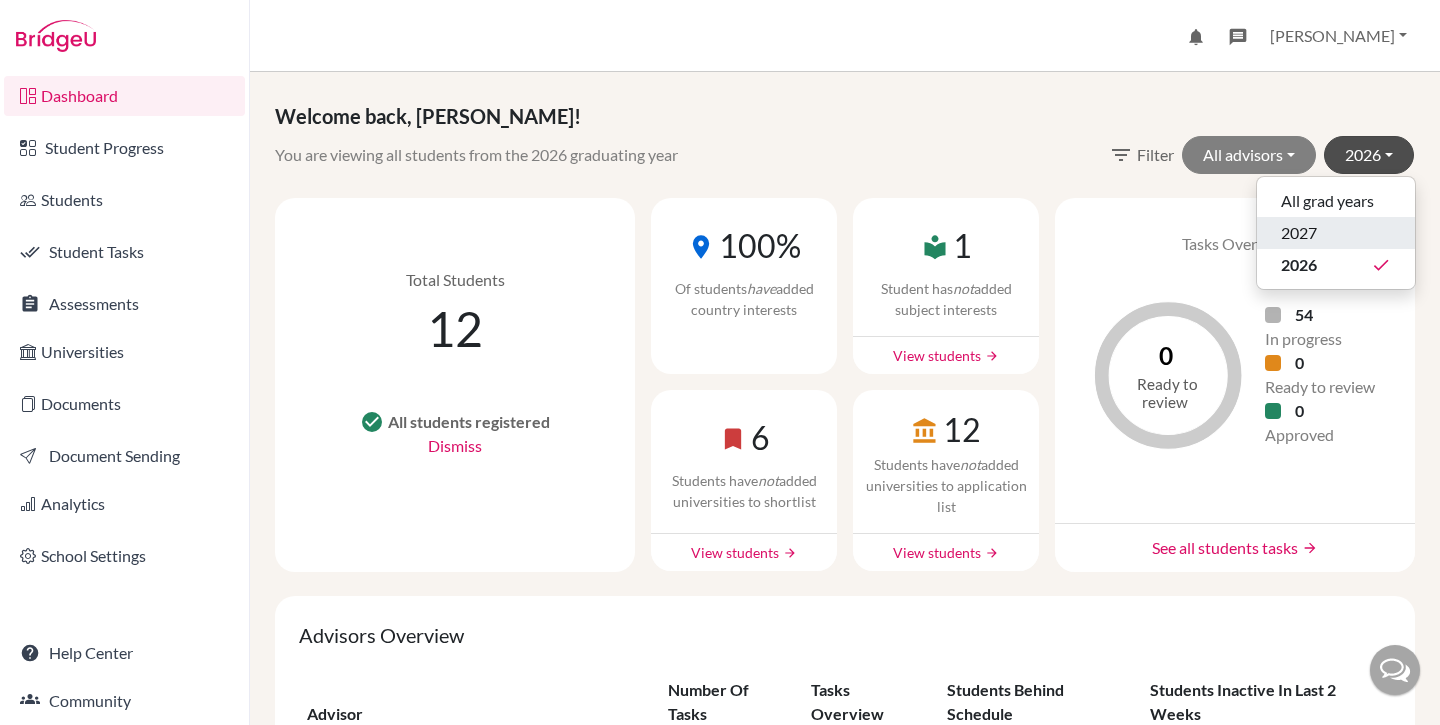 click on "2027" at bounding box center [1336, 233] 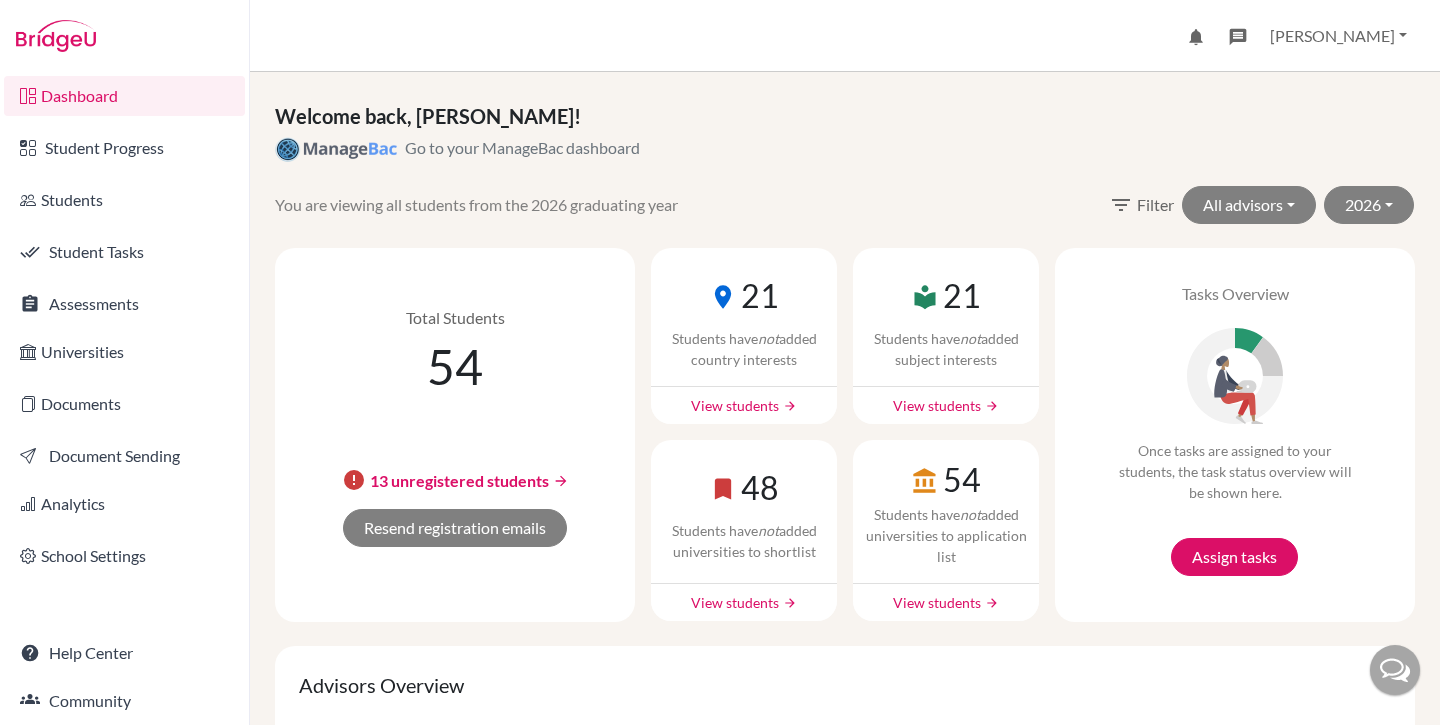 scroll, scrollTop: 0, scrollLeft: 0, axis: both 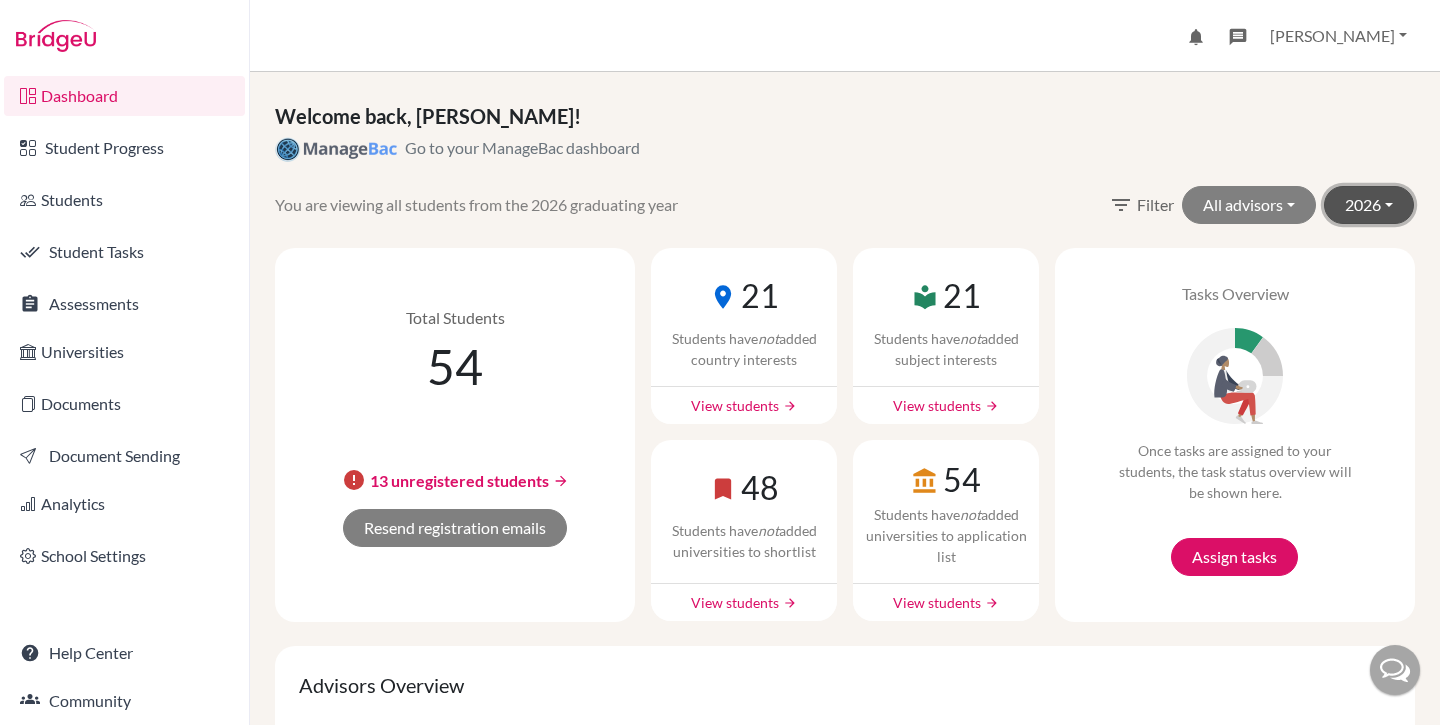 click on "2026" at bounding box center [1369, 205] 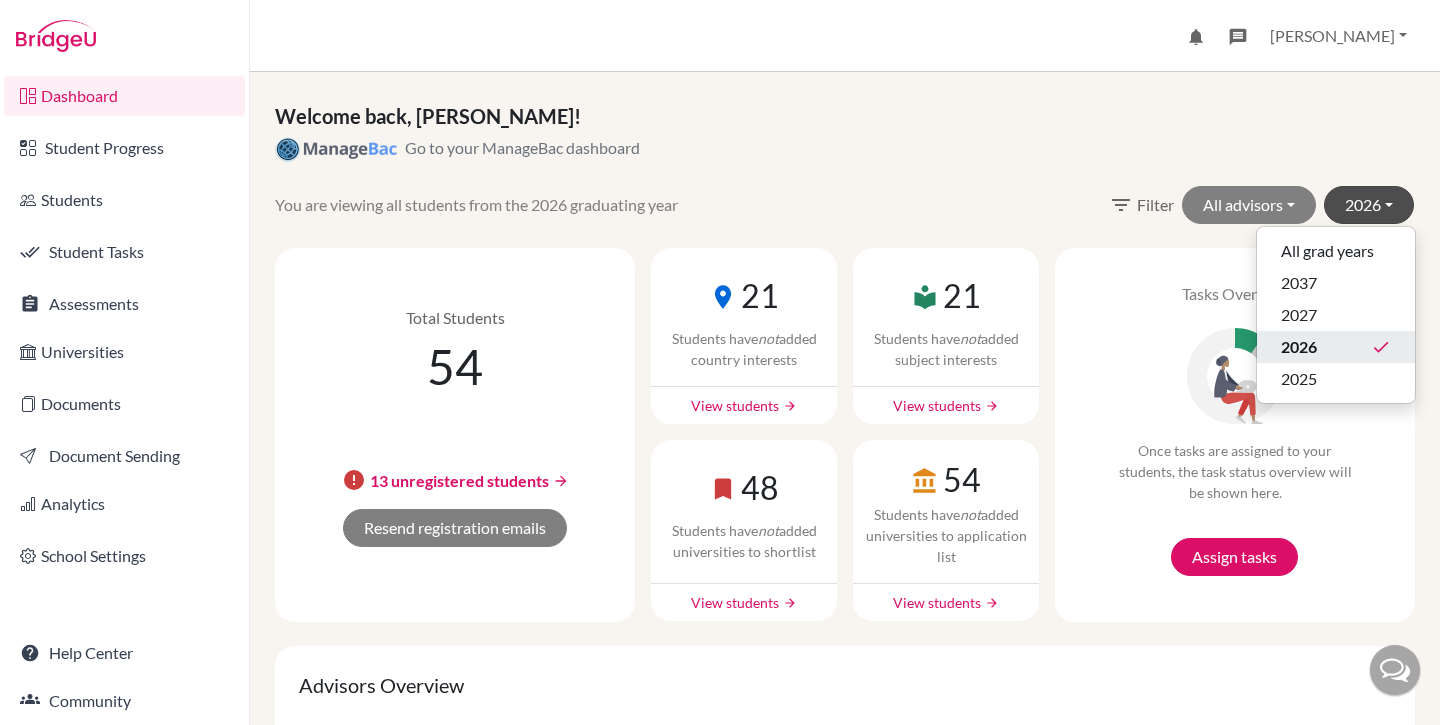 click on "2026 done" at bounding box center [1336, 347] 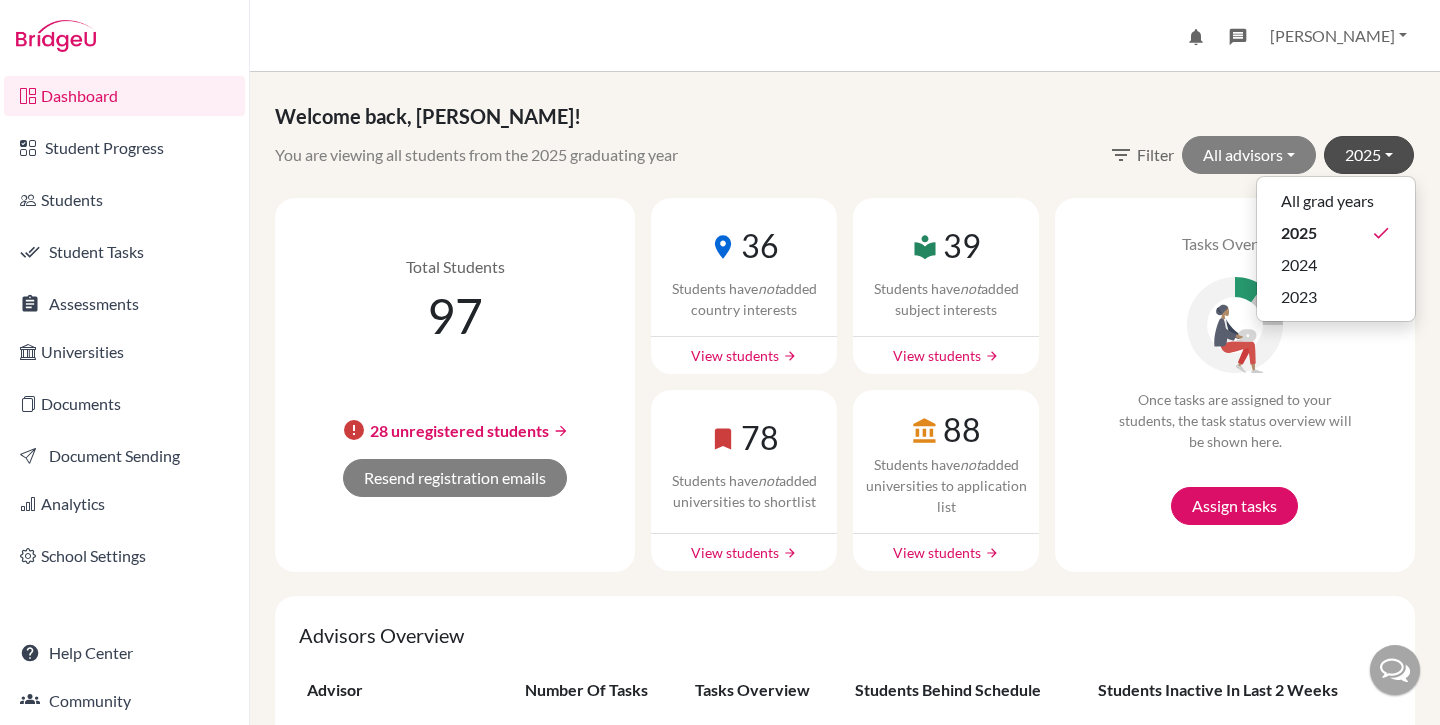 scroll, scrollTop: 0, scrollLeft: 0, axis: both 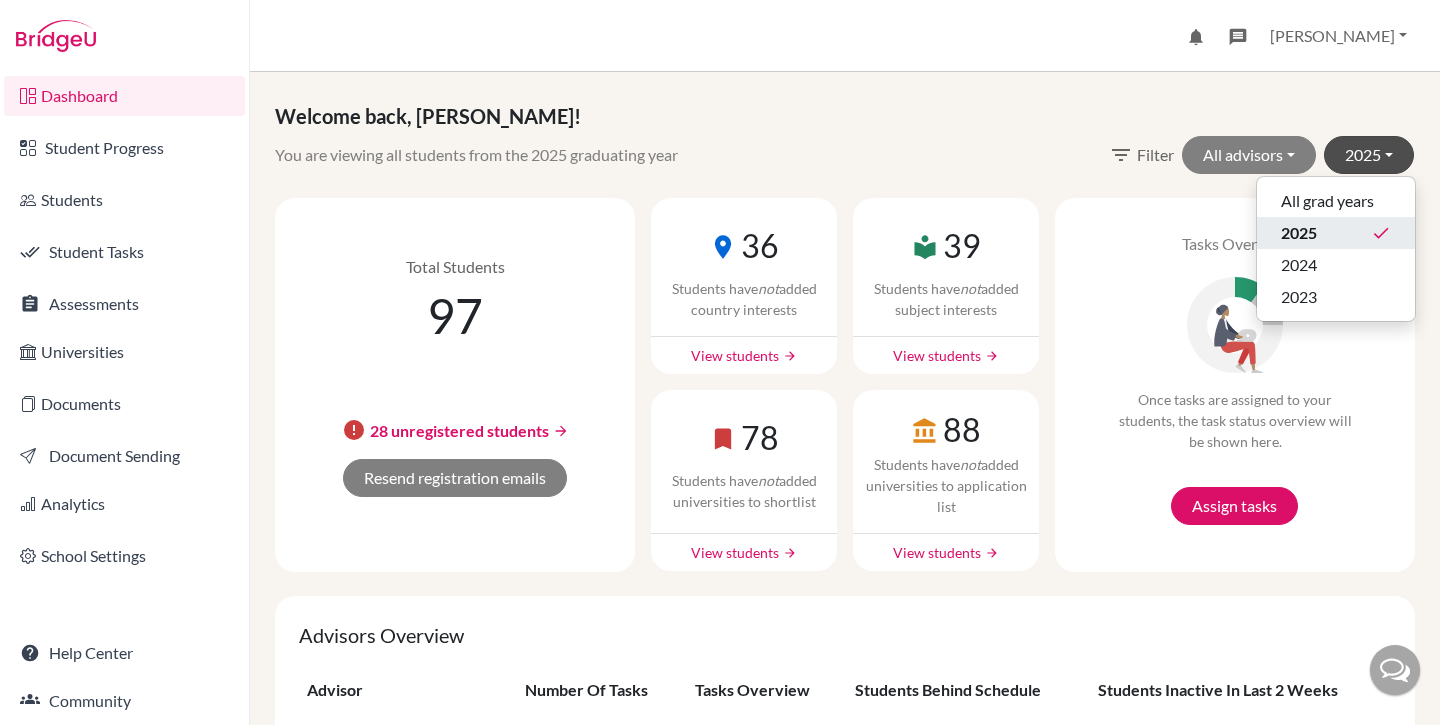 click on "2025" at bounding box center [1299, 233] 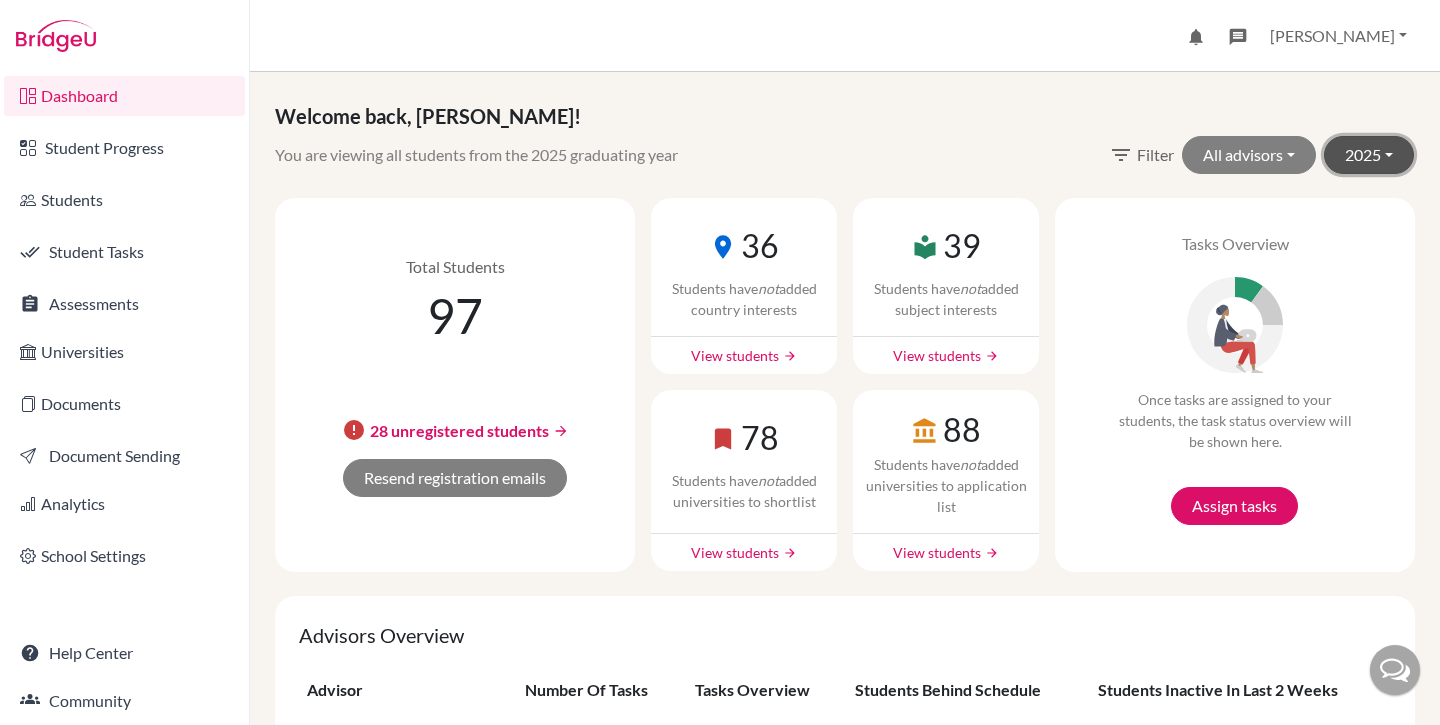 click on "2025" at bounding box center (1369, 155) 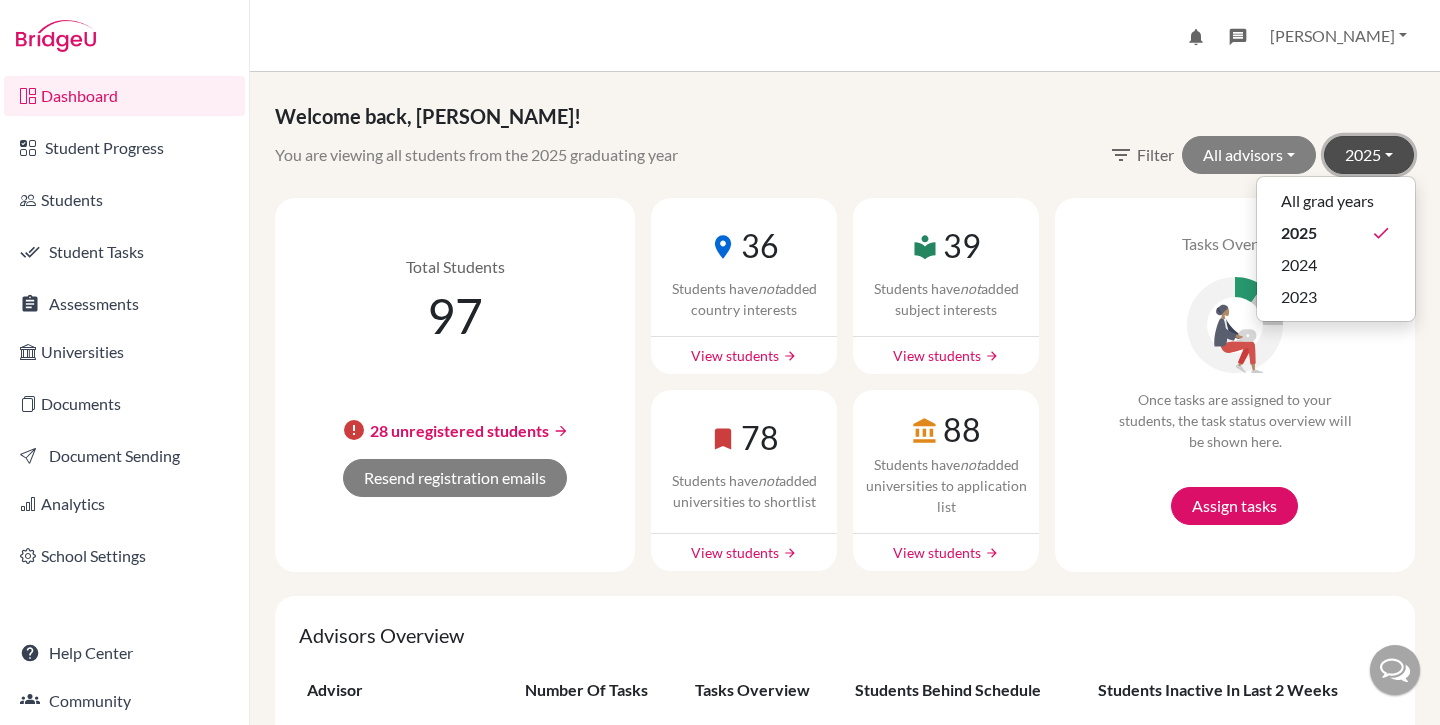 click on "2025" at bounding box center (1369, 155) 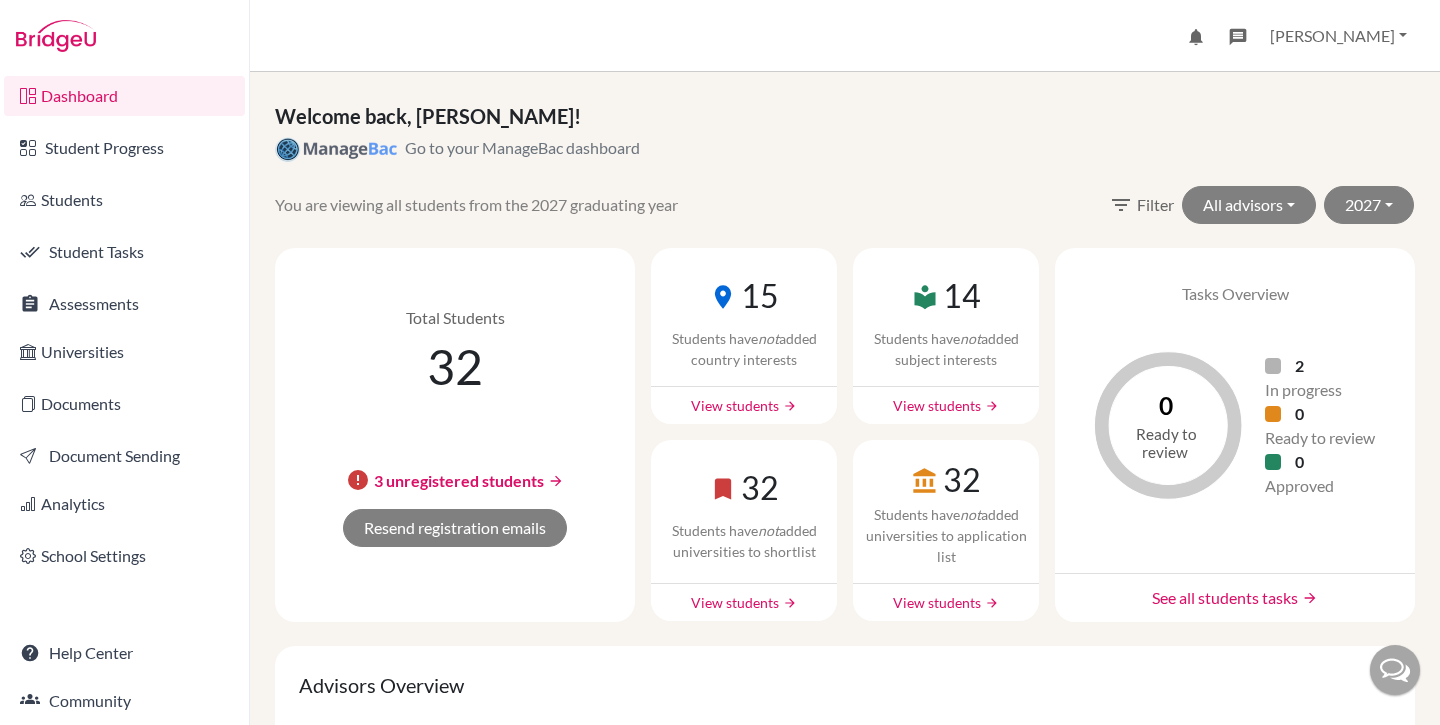scroll, scrollTop: 0, scrollLeft: 0, axis: both 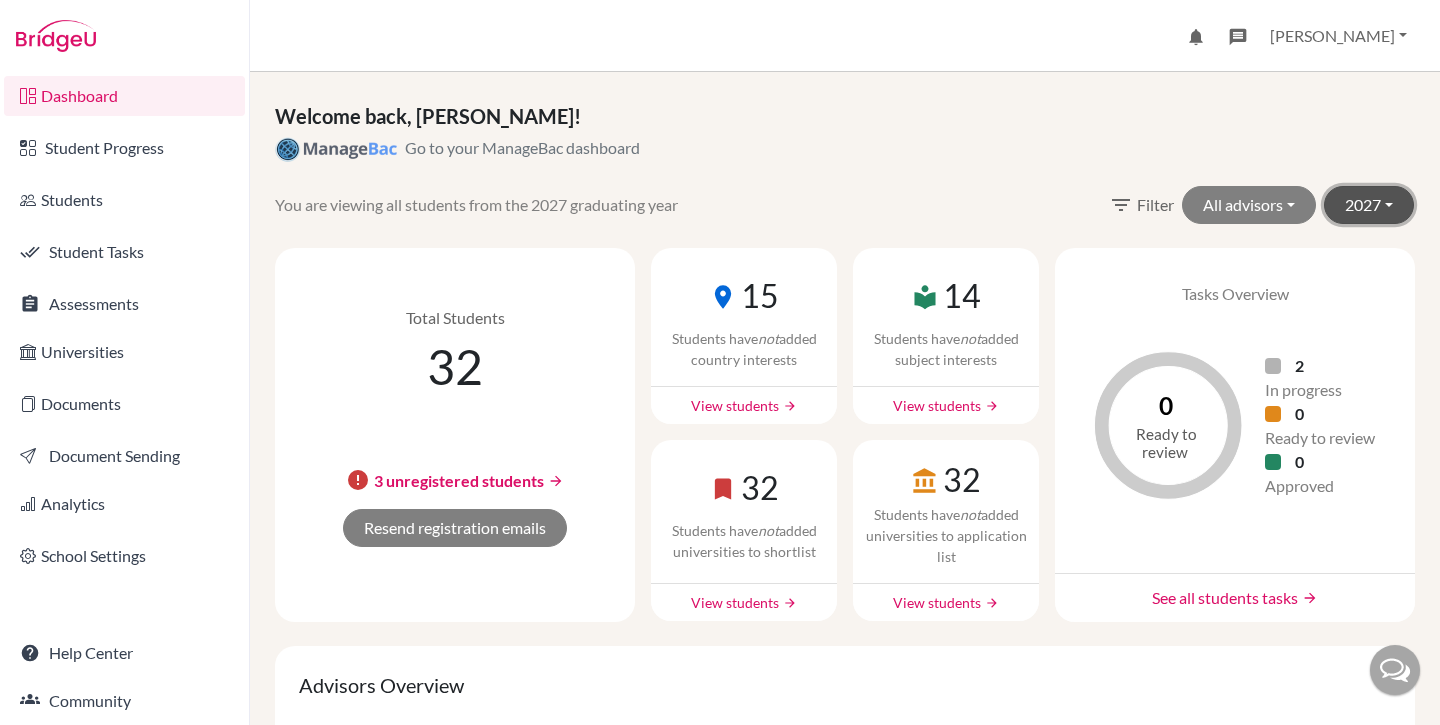 click on "2027" at bounding box center [1369, 205] 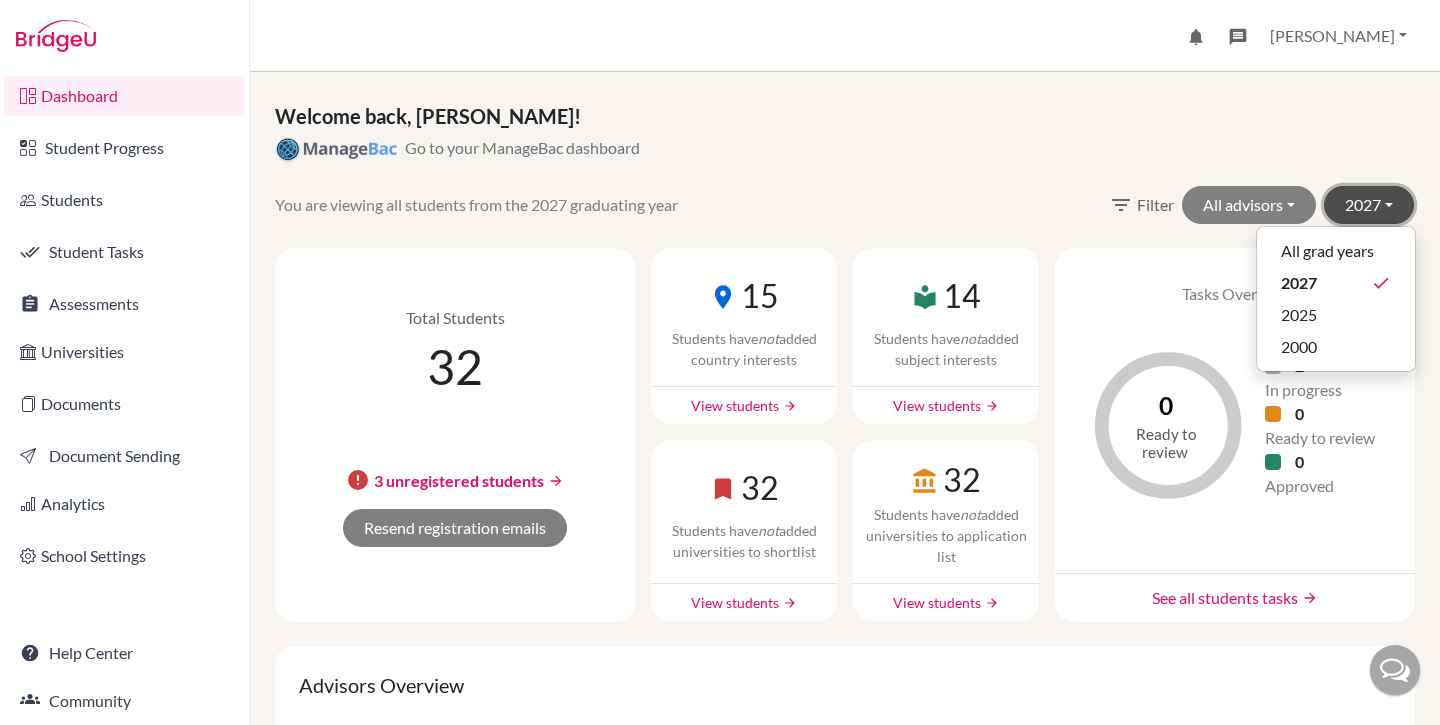 click on "2027" at bounding box center (1369, 205) 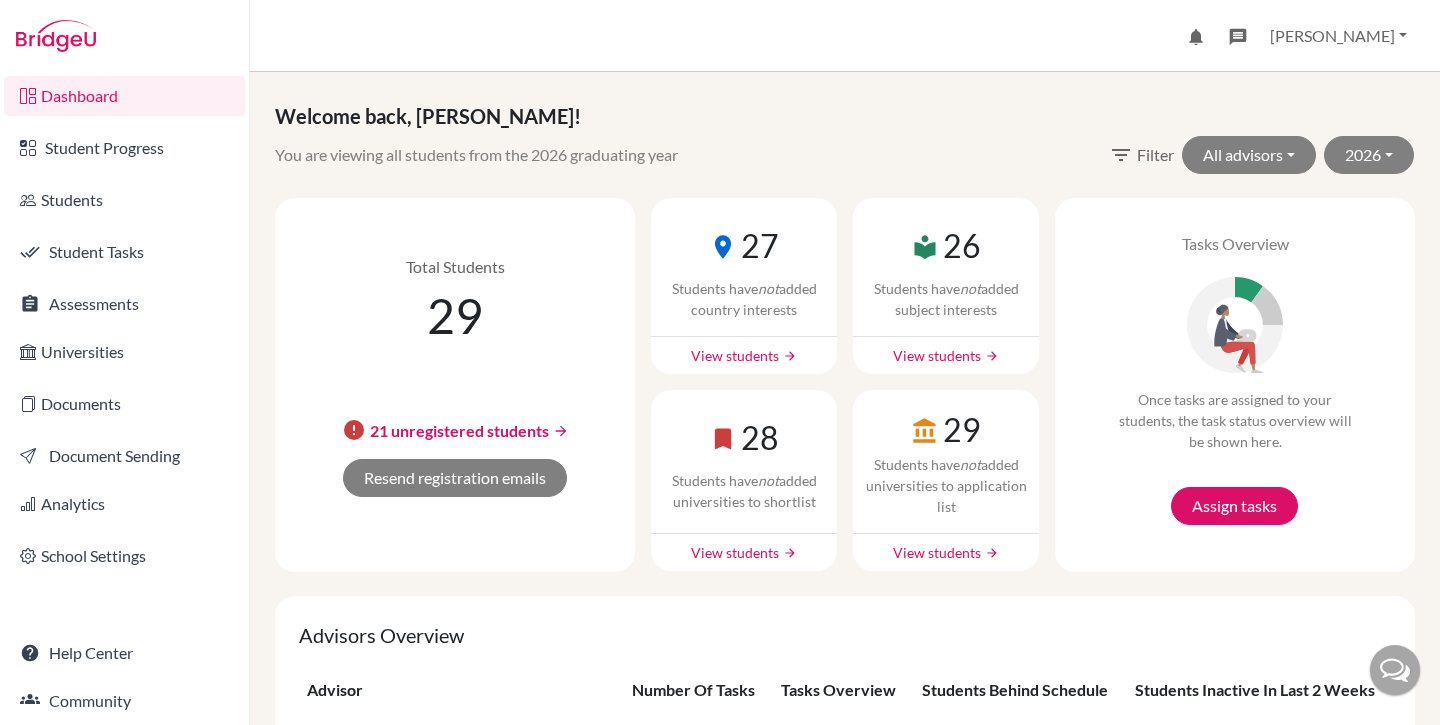 scroll, scrollTop: 0, scrollLeft: 0, axis: both 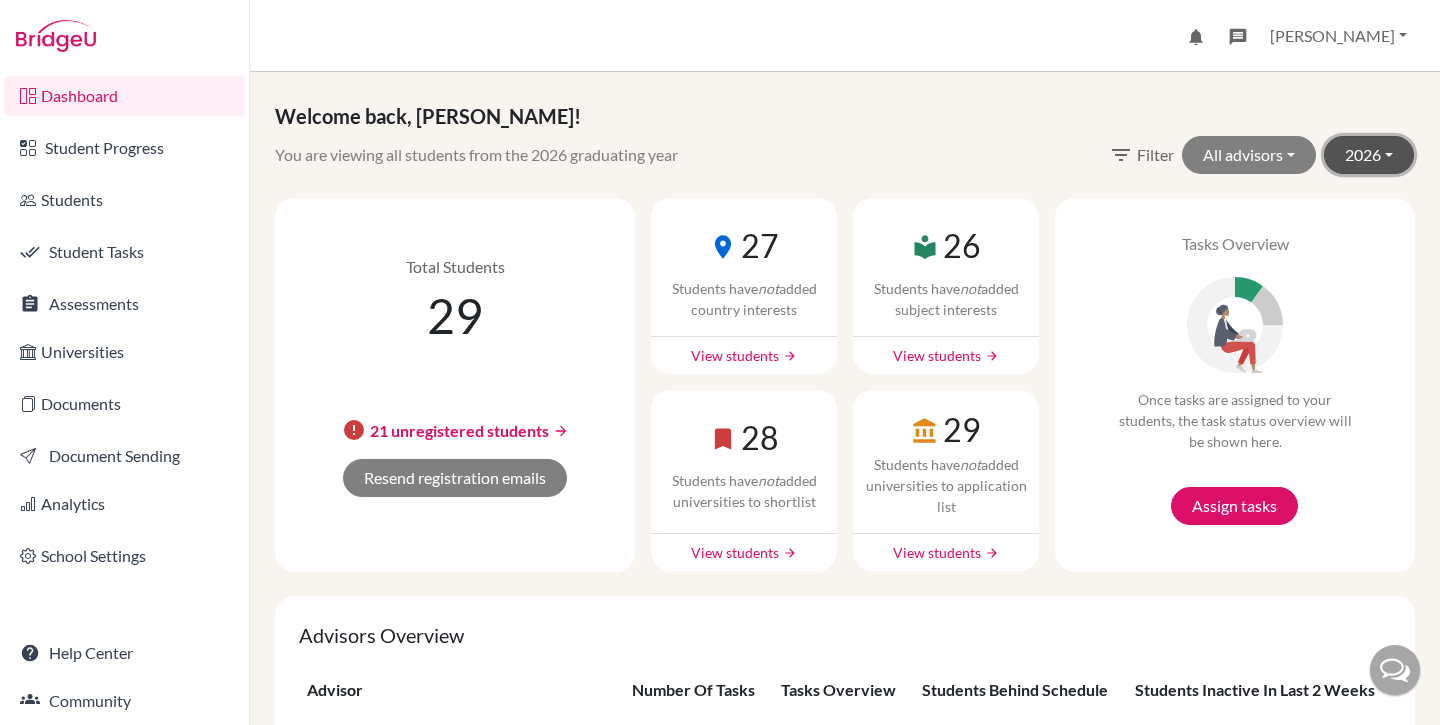 click on "2026" at bounding box center [1369, 155] 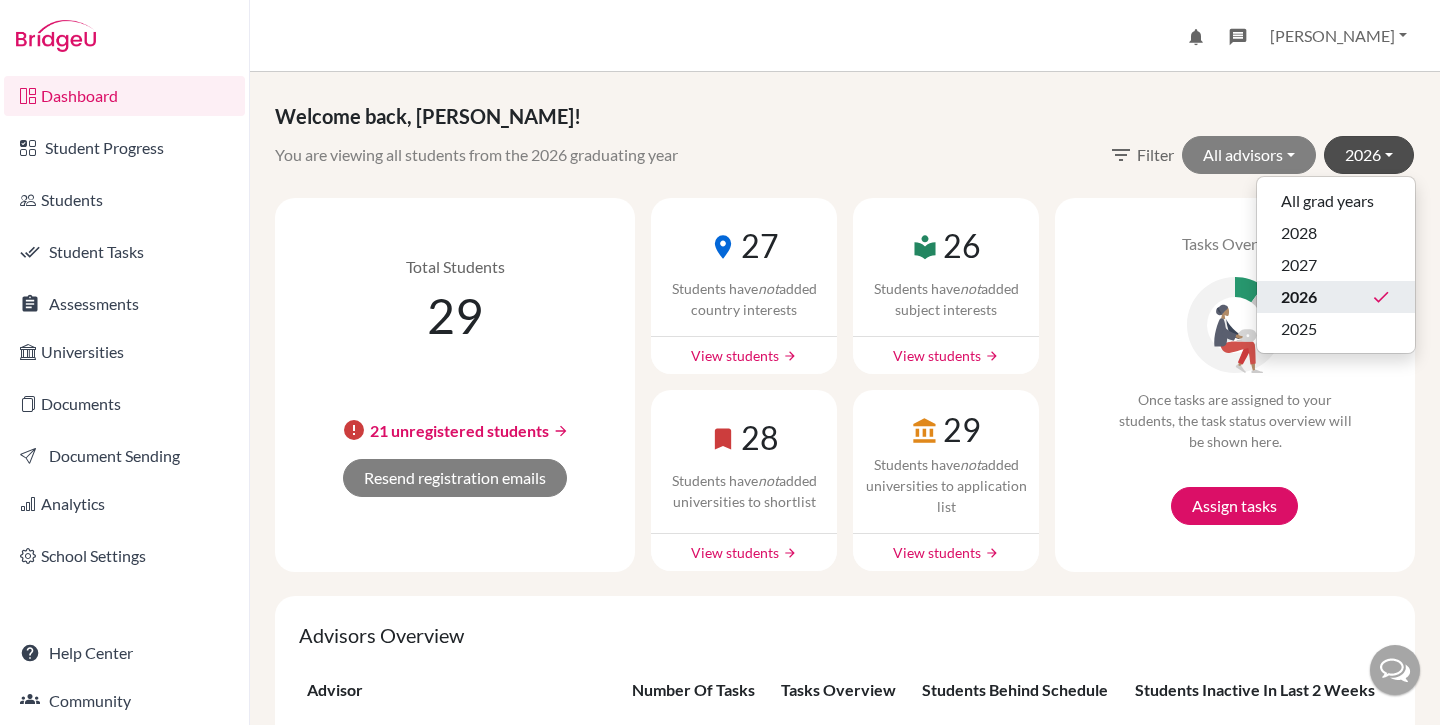 click on "2026 done" at bounding box center [1336, 297] 